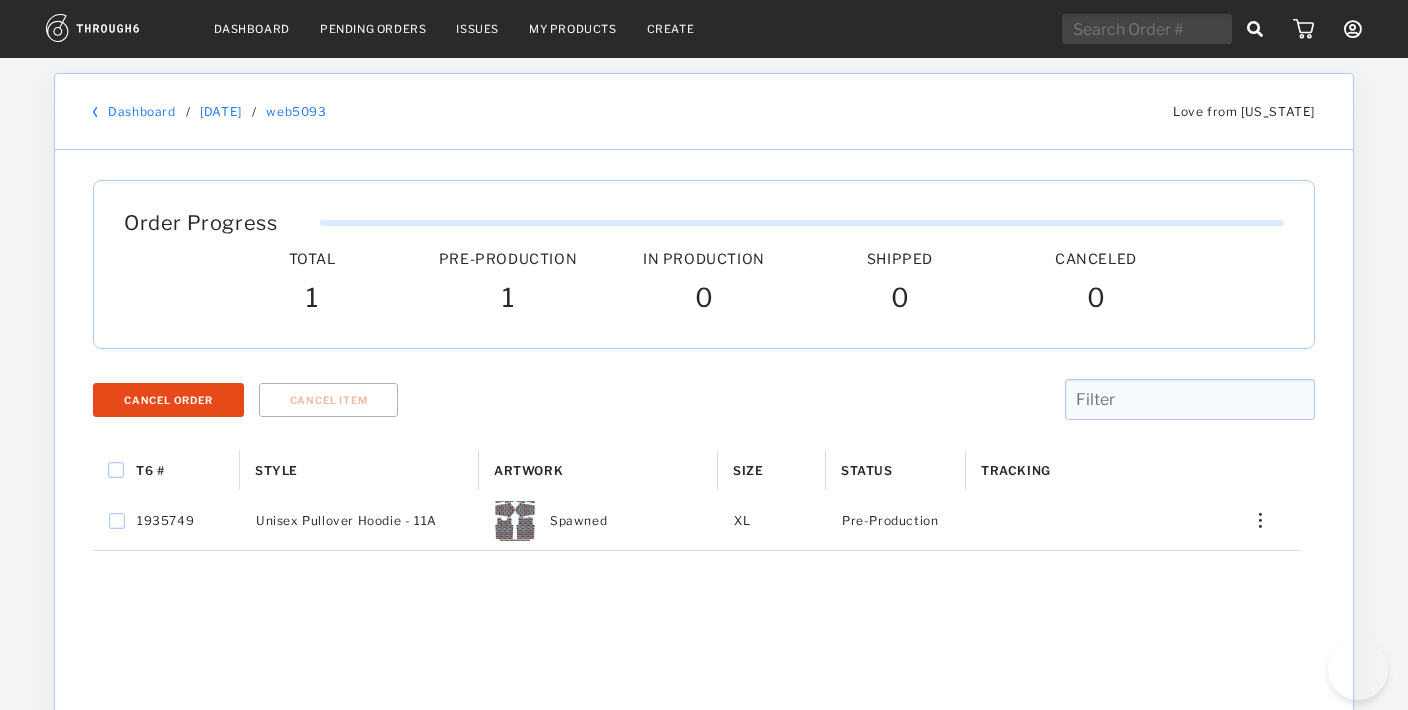 scroll, scrollTop: 0, scrollLeft: 0, axis: both 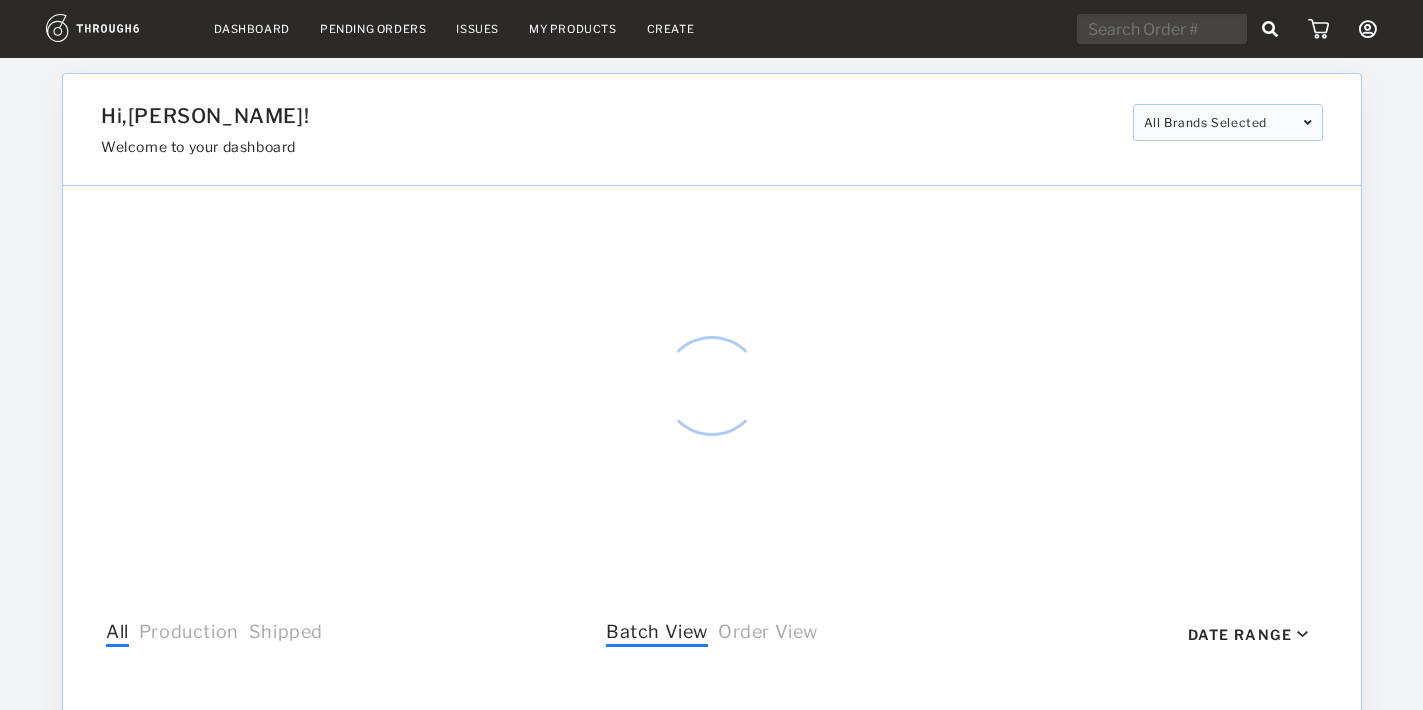 select on "6" 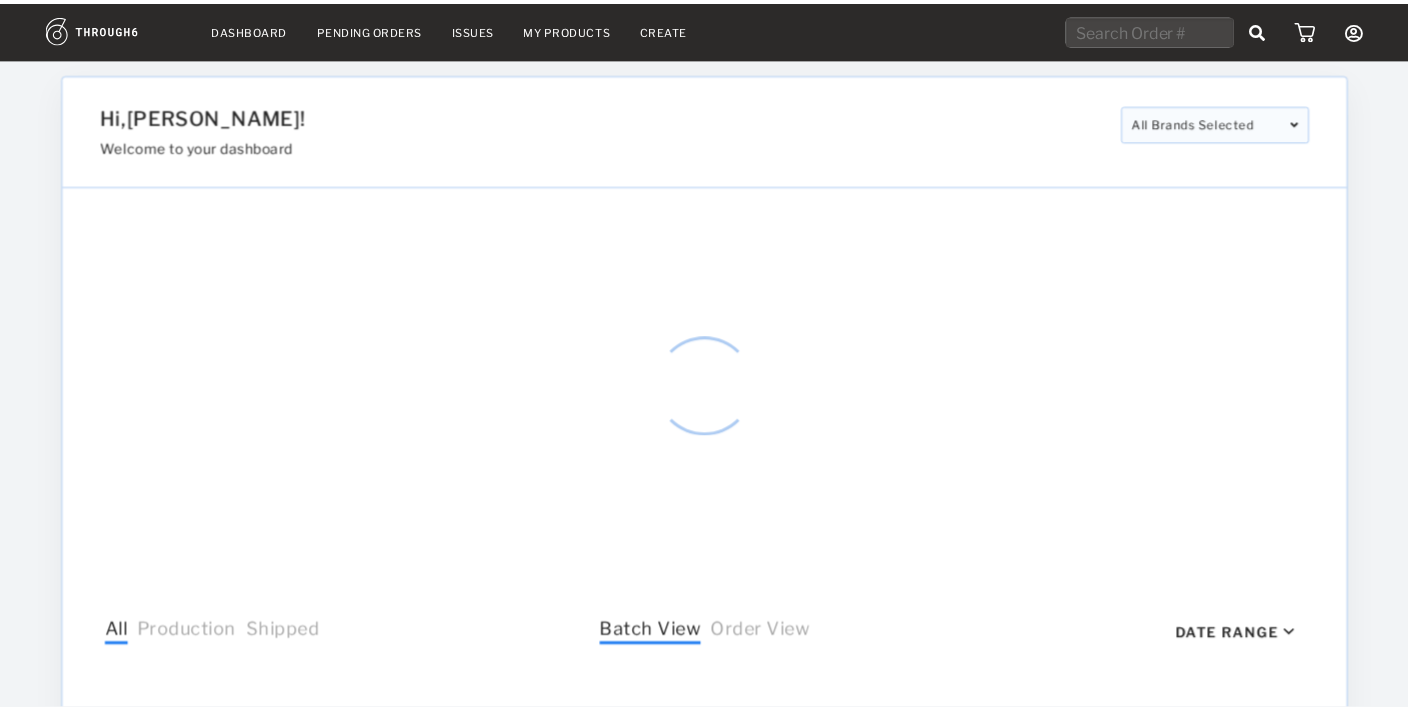 scroll, scrollTop: 0, scrollLeft: 0, axis: both 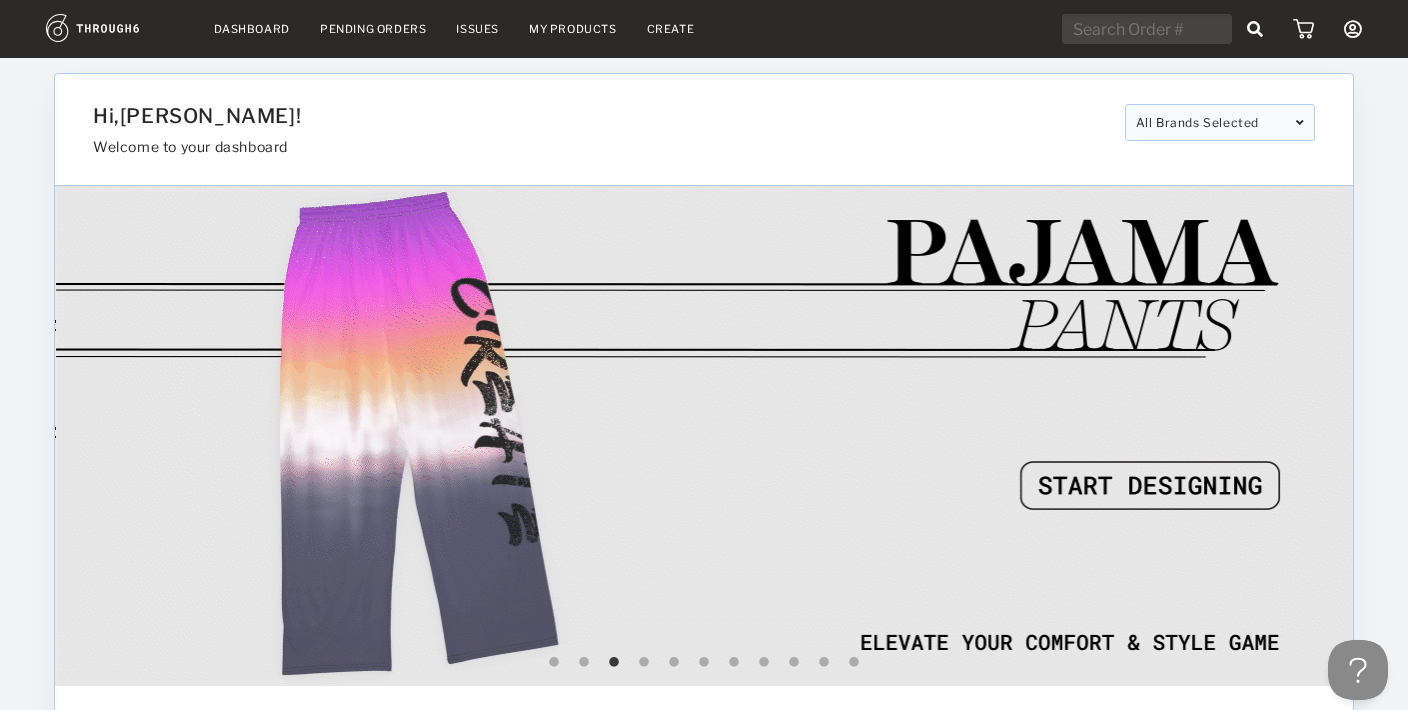 click on "My Products" at bounding box center [573, 29] 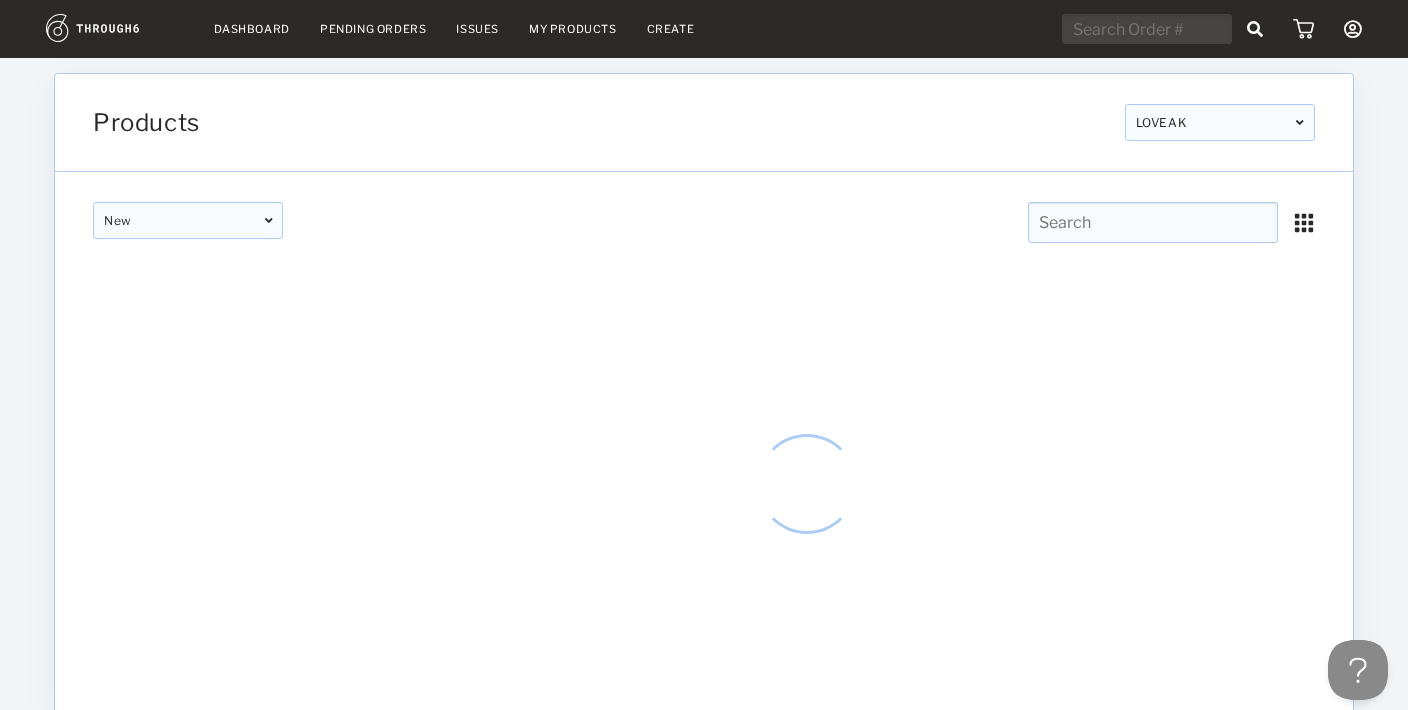 scroll, scrollTop: 0, scrollLeft: 0, axis: both 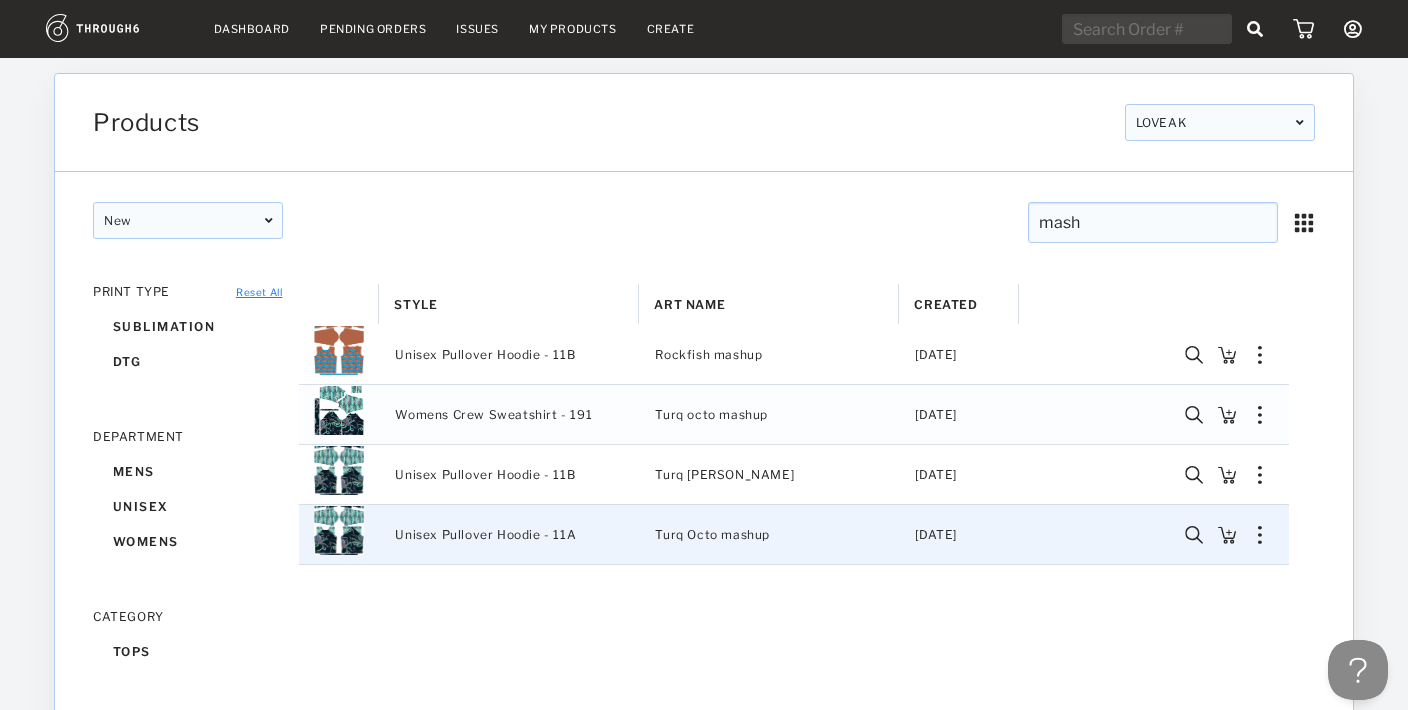 type on "mash" 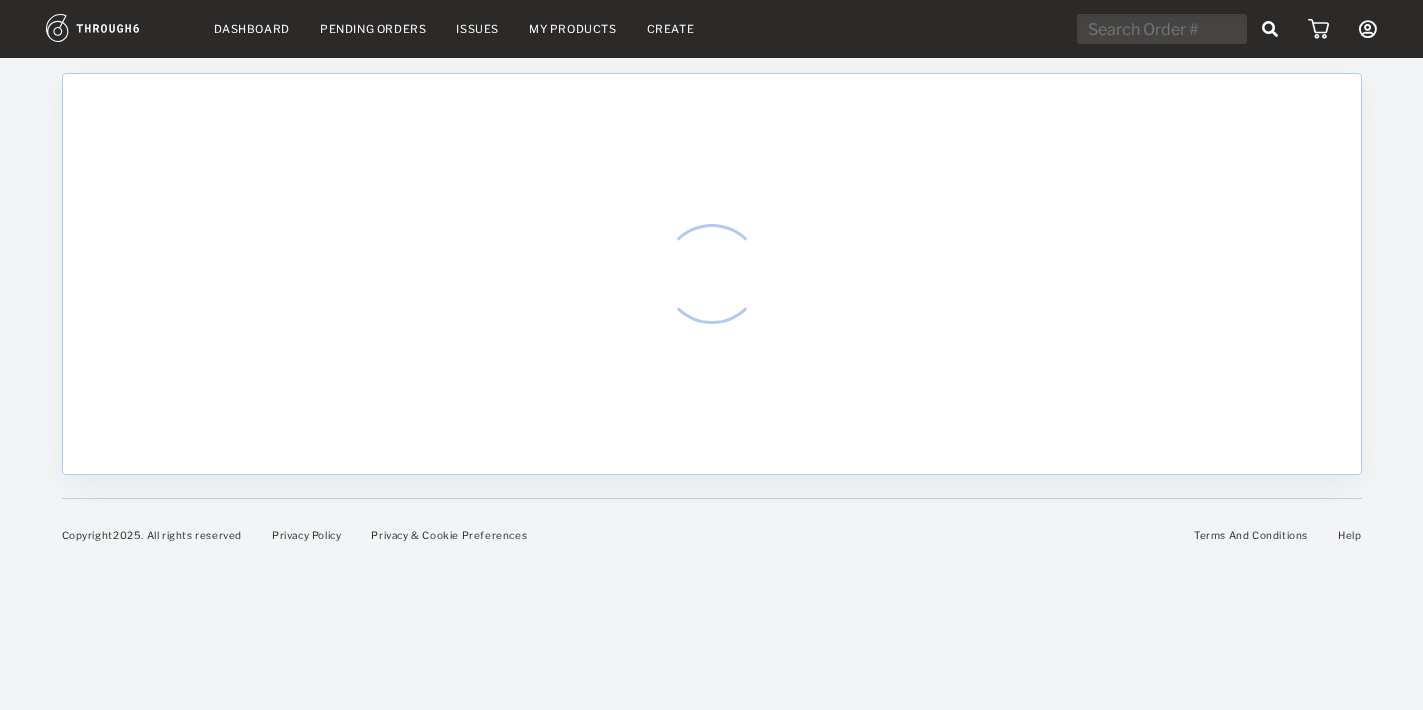 scroll, scrollTop: 0, scrollLeft: 0, axis: both 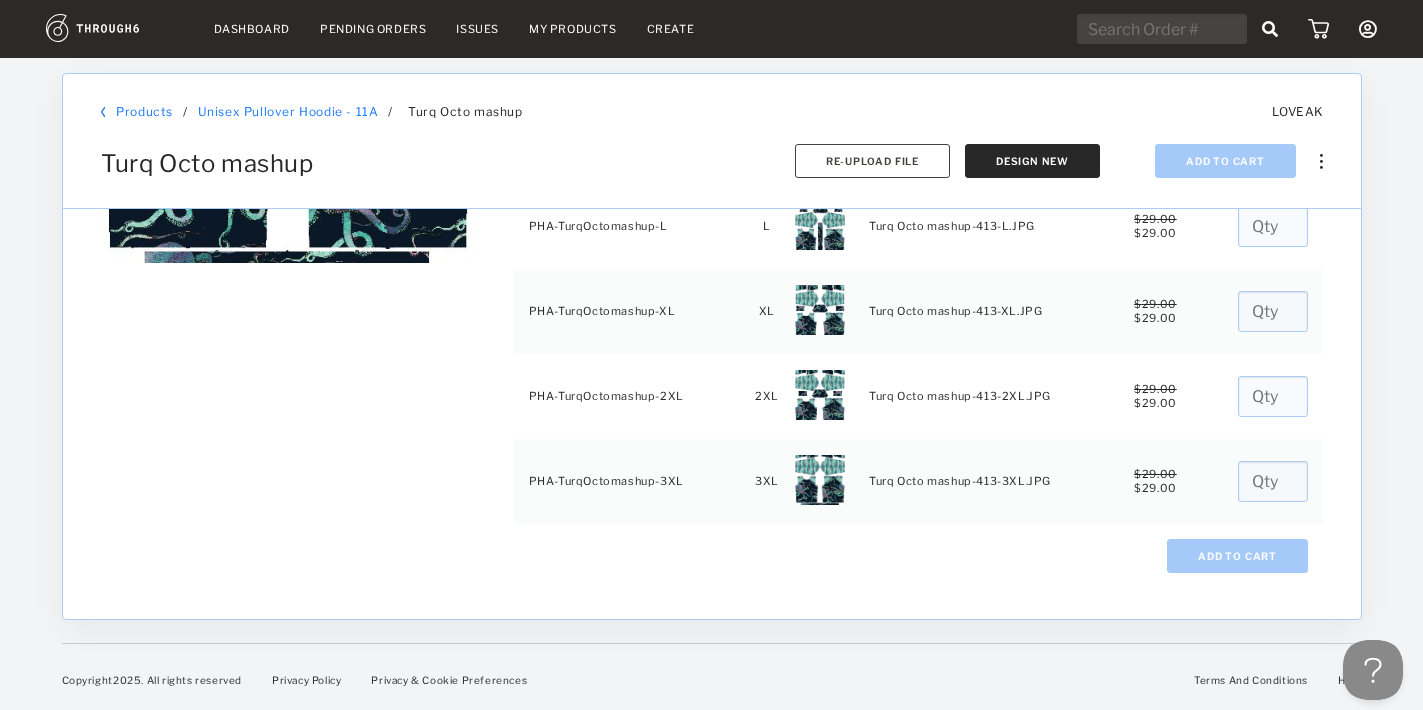 click at bounding box center [1318, 29] 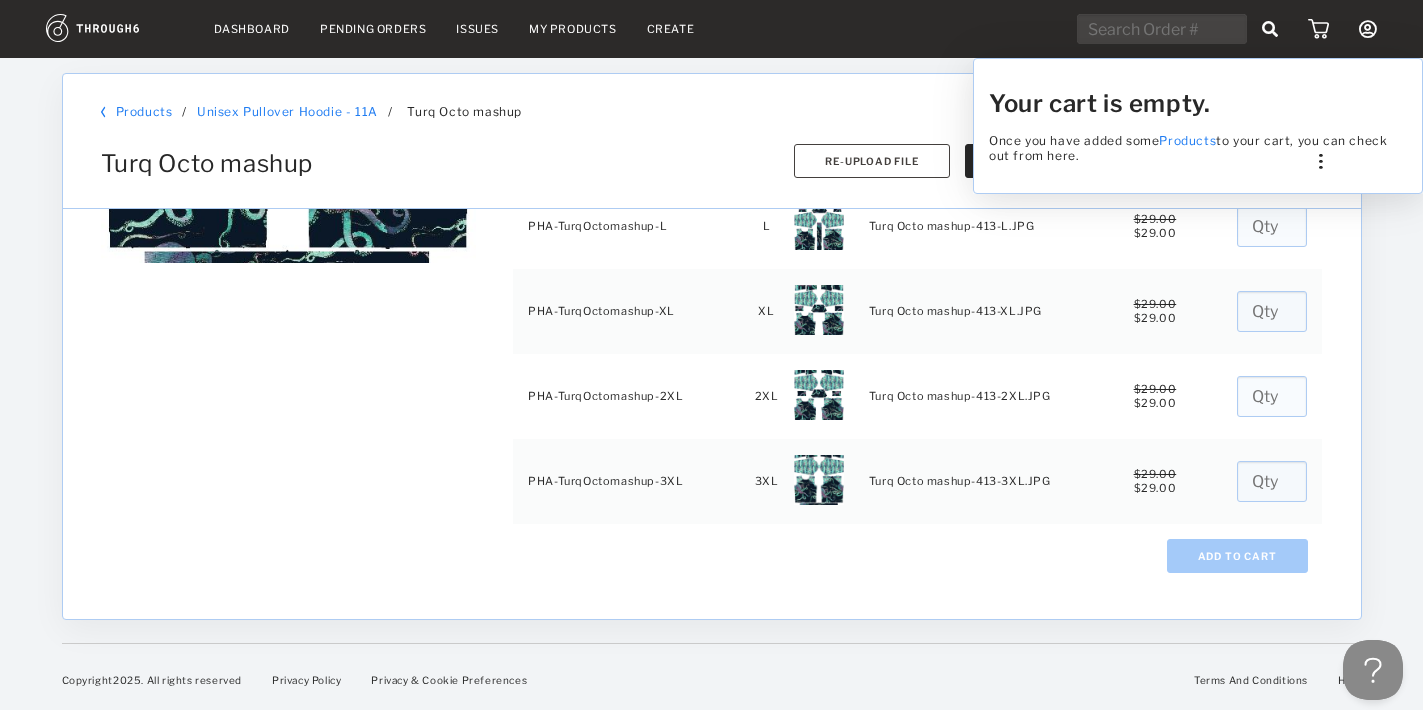 click on "Your cart is empty. Once you have added some  Products  to your cart, you can check out from here." at bounding box center (711, 355) 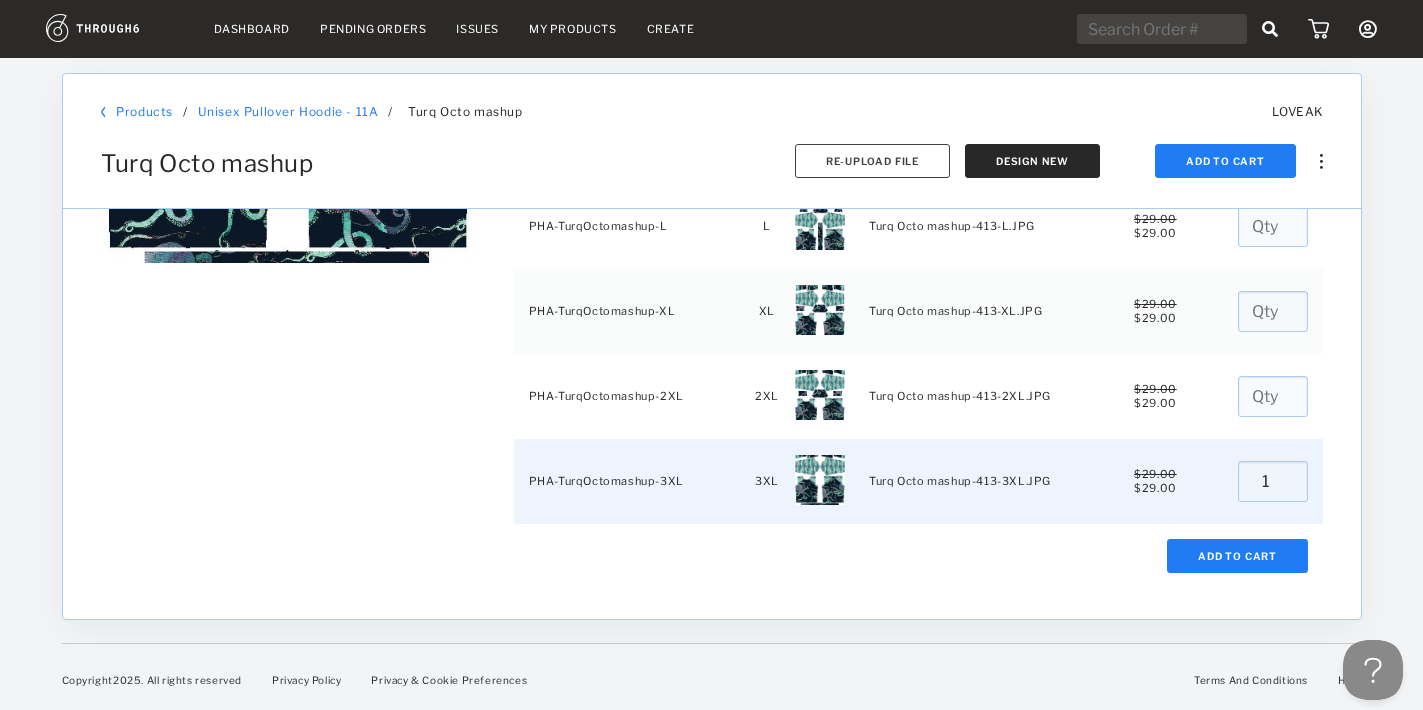 type on "1" 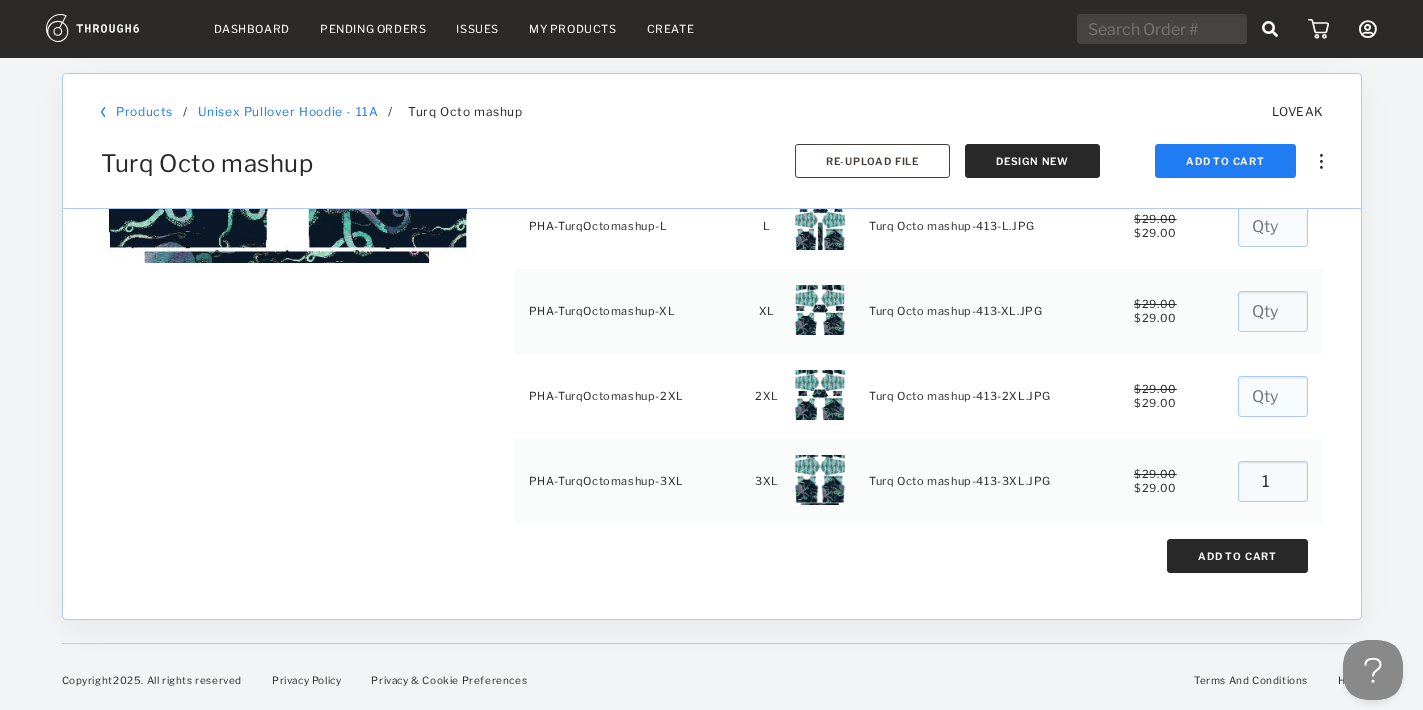 click on "Add To Cart" at bounding box center (1237, 556) 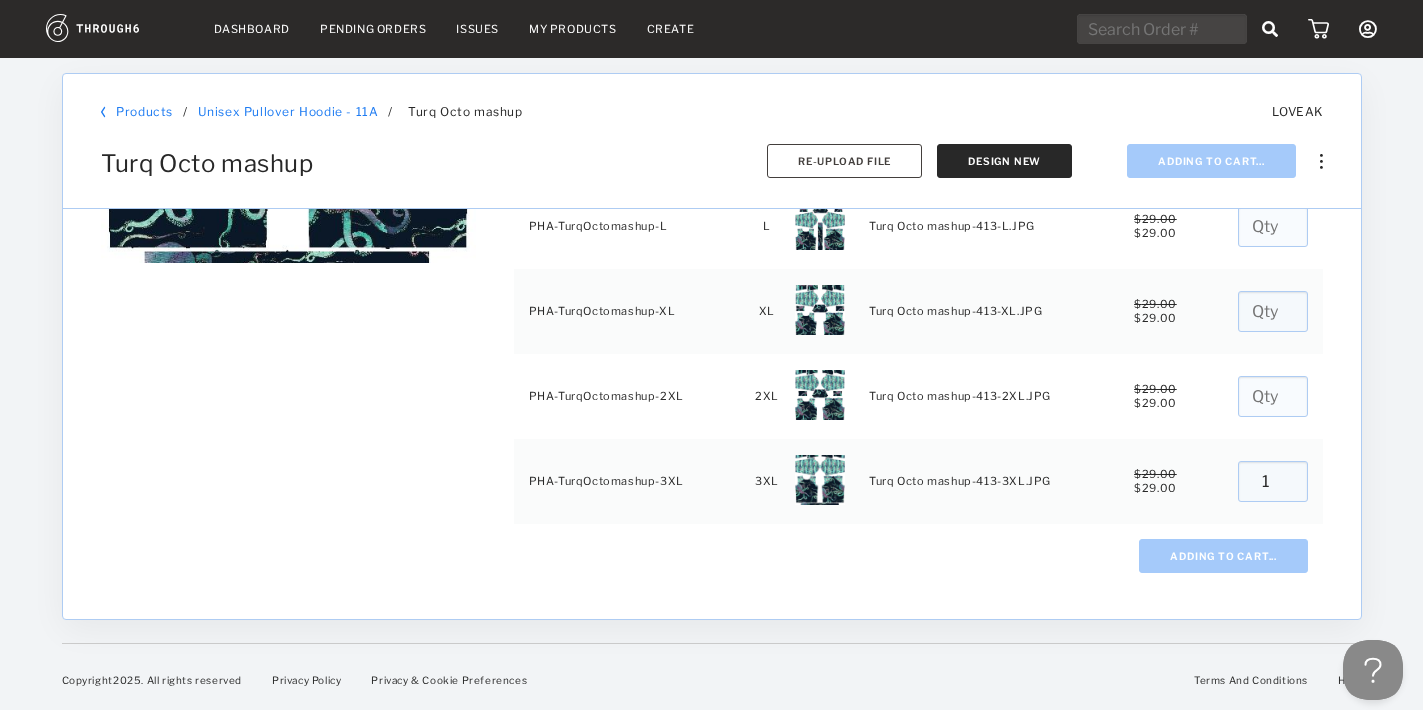 type on "0" 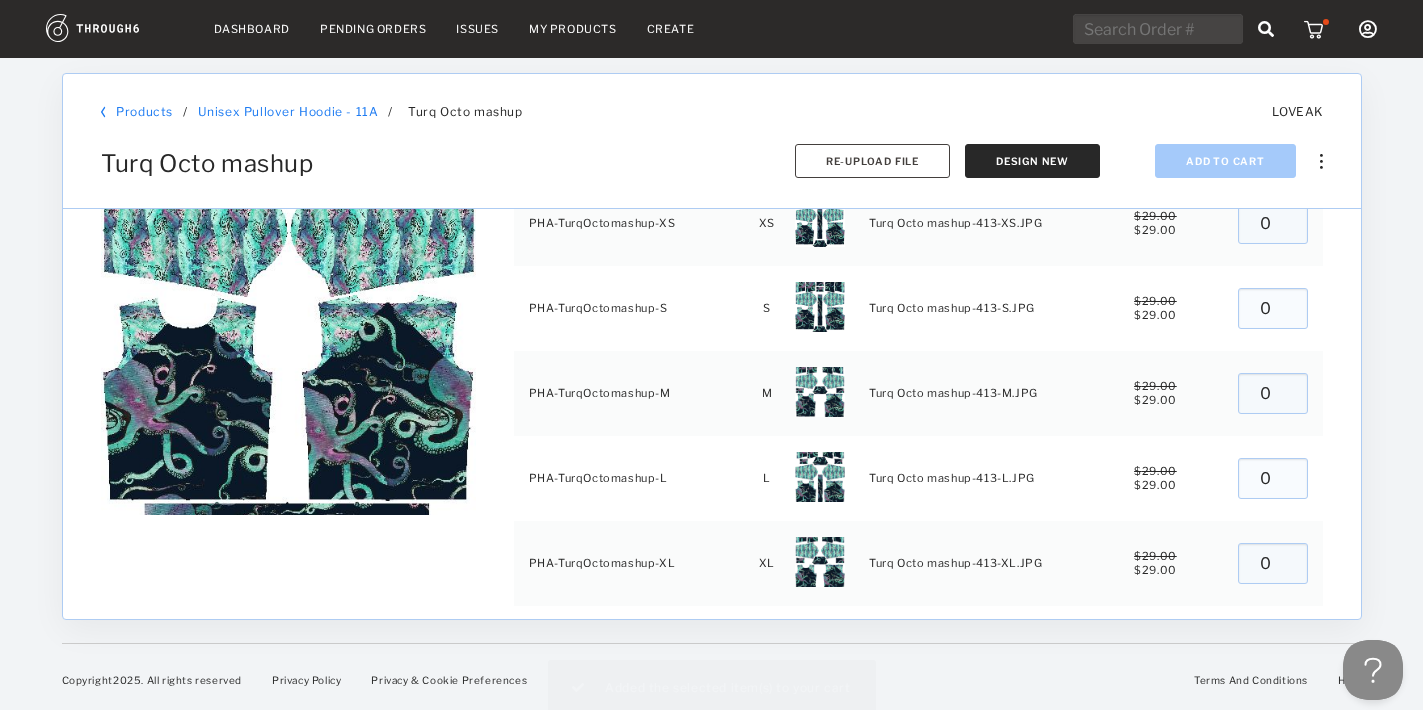 scroll, scrollTop: 98, scrollLeft: 0, axis: vertical 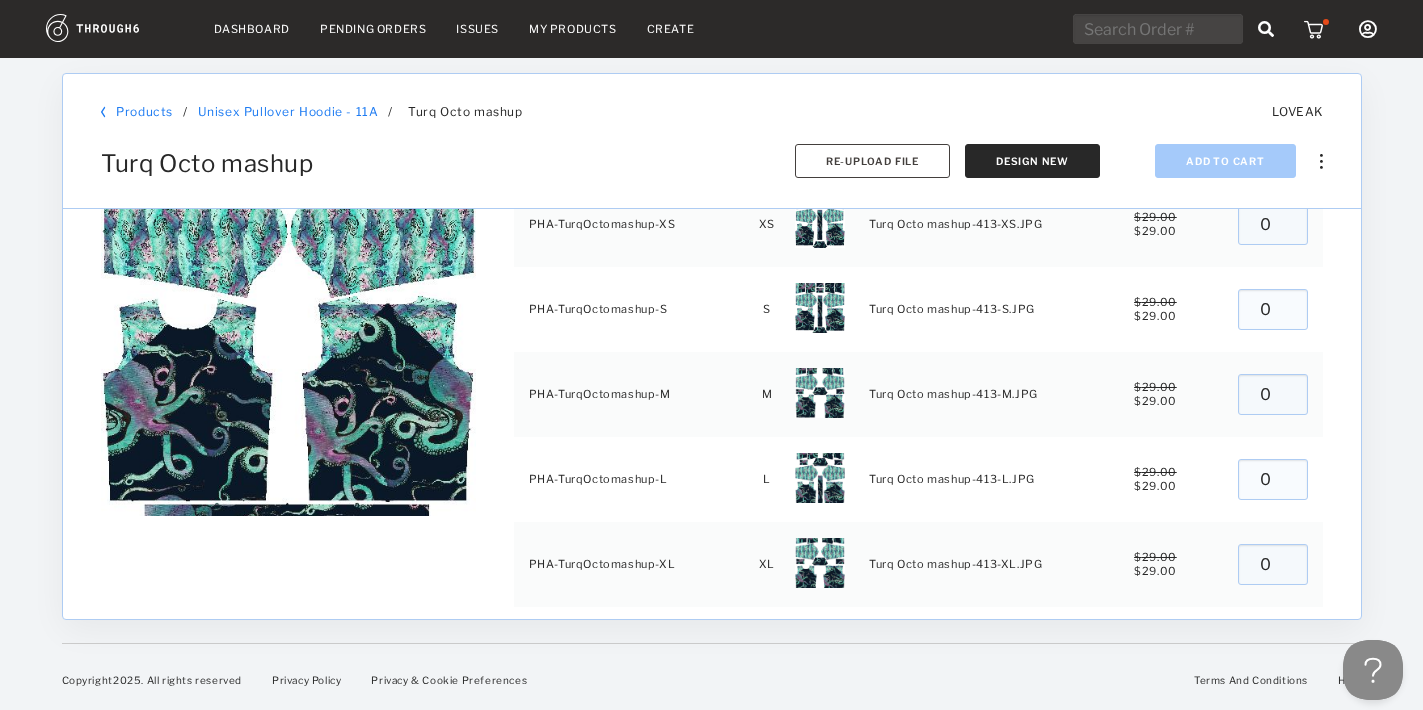 click on "My Account  Brands  Create New Brand  Users Payment History  Sign Out" at bounding box center (1225, 29) 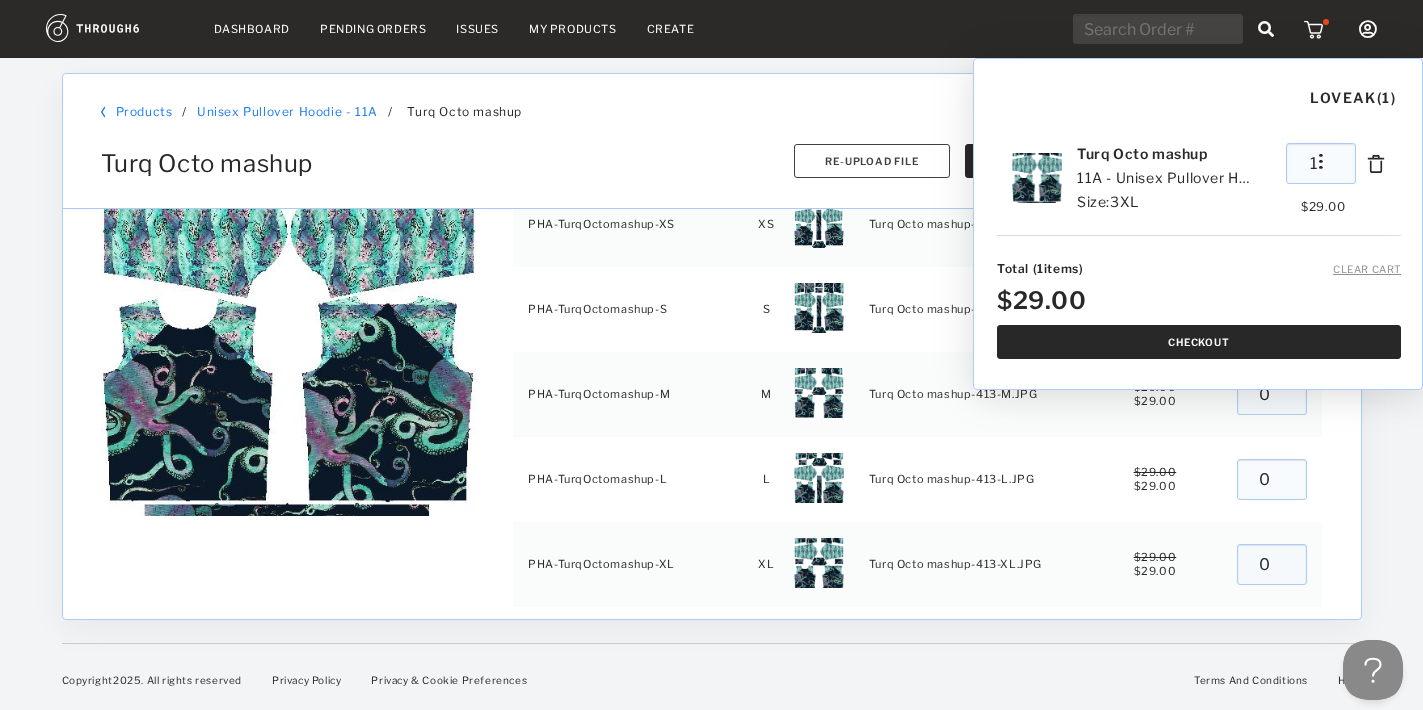click on "Checkout" at bounding box center (1199, 342) 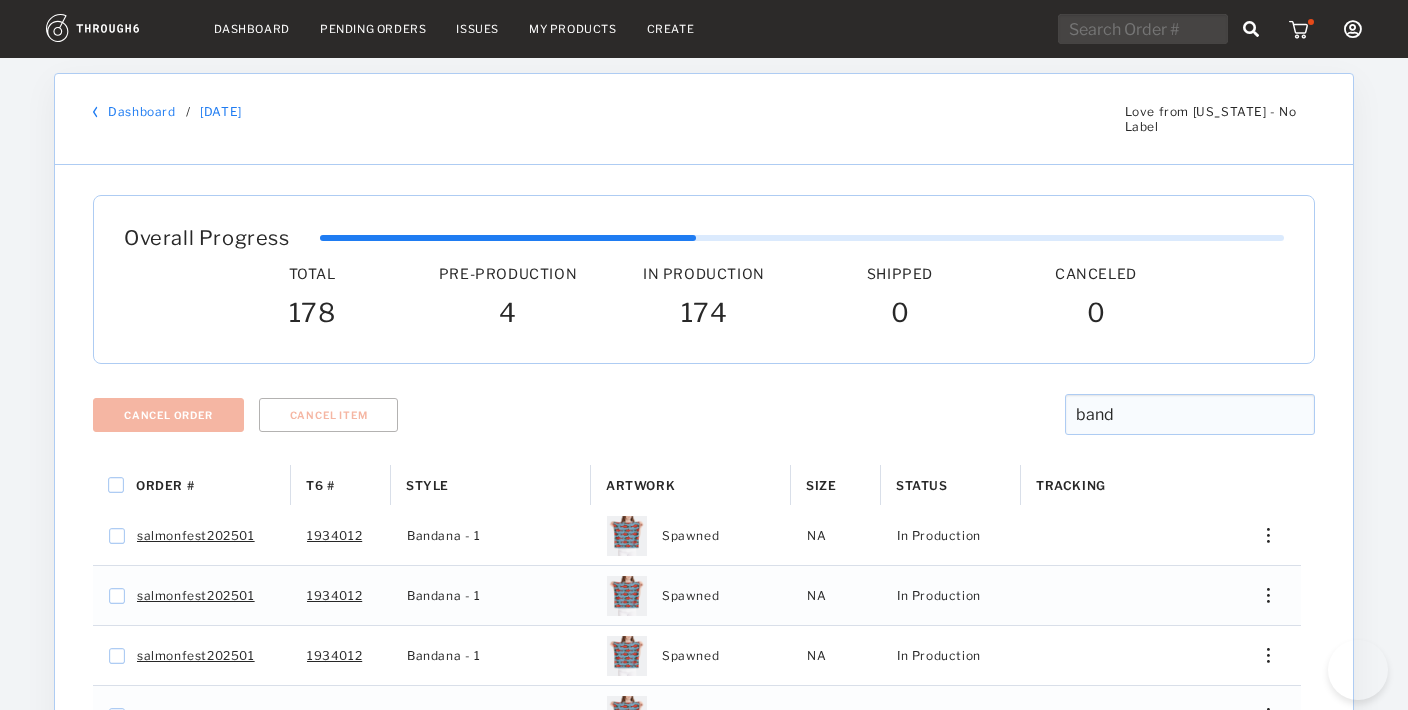 scroll, scrollTop: 164, scrollLeft: 0, axis: vertical 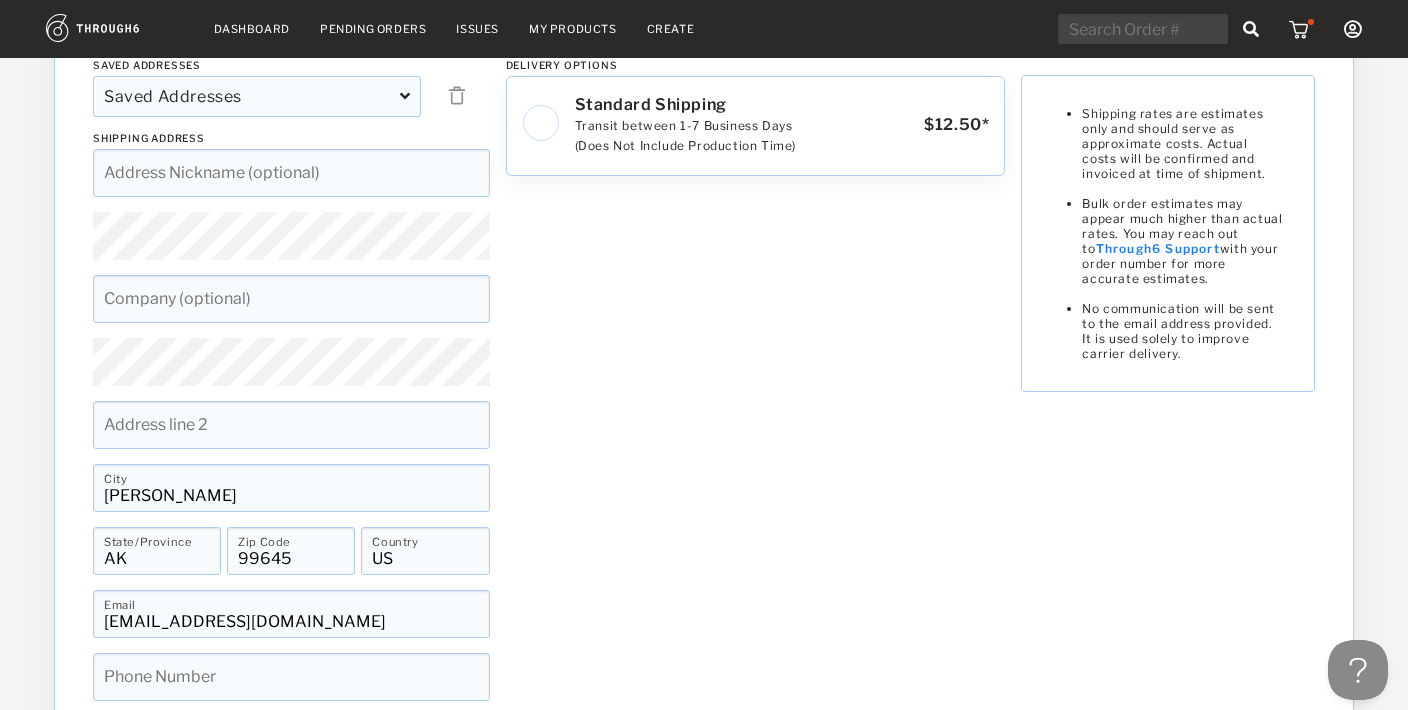 click on "Saved Addresses Saved Addresses [Home], [PERSON_NAME][GEOGRAPHIC_DATA][PERSON_NAME], [STREET_ADDRESS][PERSON_NAME] [[PERSON_NAME]], [PERSON_NAME], [STREET_ADDRESS][PERSON_NAME] [PERSON_NAME], [STREET_ADDRESS][PERSON_NAME] [Mama [PERSON_NAME]], [PERSON_NAME], [STREET_ADDRESS] [[PERSON_NAME]], [PERSON_NAME], [GEOGRAPHIC_DATA][PERSON_NAME], US [PERSON_NAME],  PO Box 1722  Soldotna, AK 99669, US [PERSON_NAME],  PO Box 1722  Soldotna, AK 99669, US [On Point], [PERSON_NAME], [STREET_ADDRESS] [Ski for women], [PERSON_NAME], [STREET_ADDRESS][PERSON_NAME] [FIREWEED GALLERY], FIREWEED GALLERY, [STREET_ADDRESS][PERSON_NAME] [FTT], Forests, tides and treasures, PO Box [GEOGRAPHIC_DATA][PERSON_NAME], [GEOGRAPHIC_DATA] [CIK], [PERSON_NAME], [STREET_ADDRESS][PERSON_NAME], US [PERSON_NAME], [STREET_ADDRESS] [PERSON_NAME], [STREET_ADDRESS][PERSON_NAME][PERSON_NAME] [Home], [PERSON_NAME], PO Box 595  Kasilof, AK 99610, US AK" at bounding box center [704, 404] 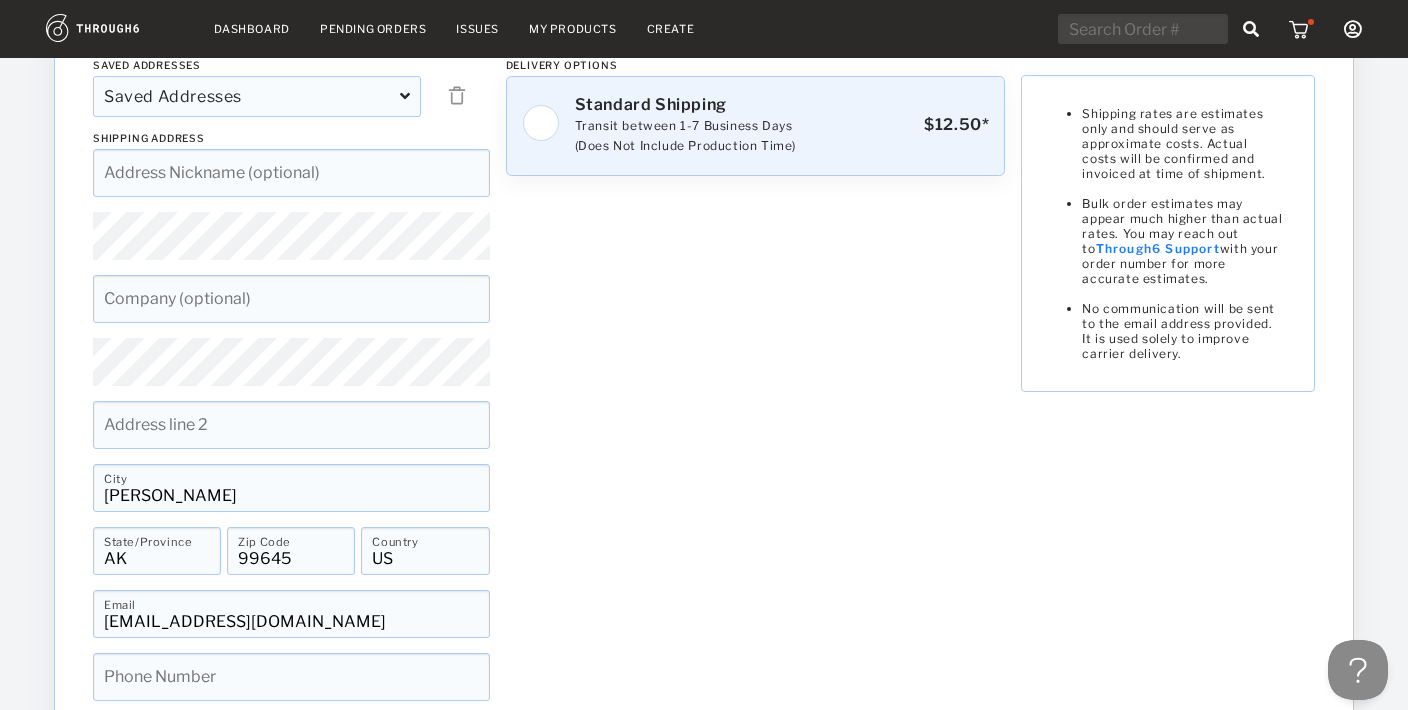 click at bounding box center [541, 123] 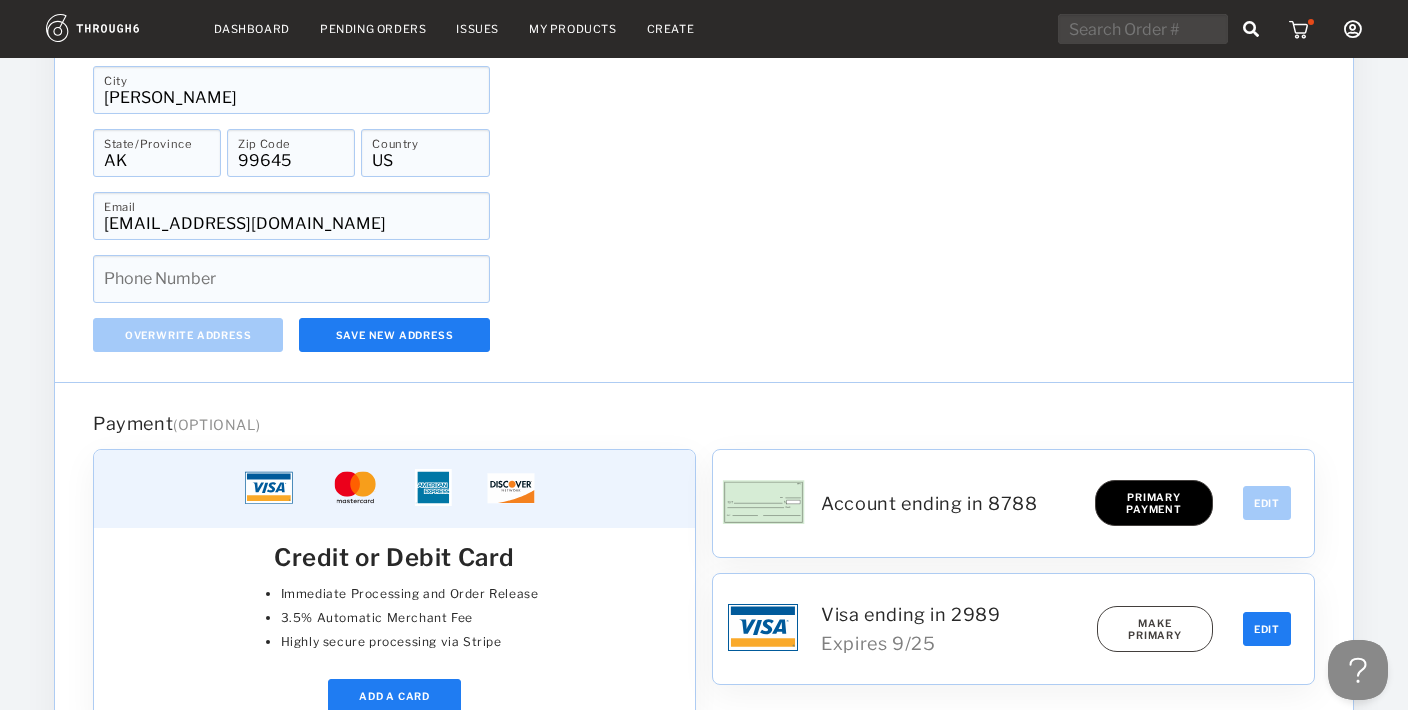 scroll, scrollTop: 1073, scrollLeft: 0, axis: vertical 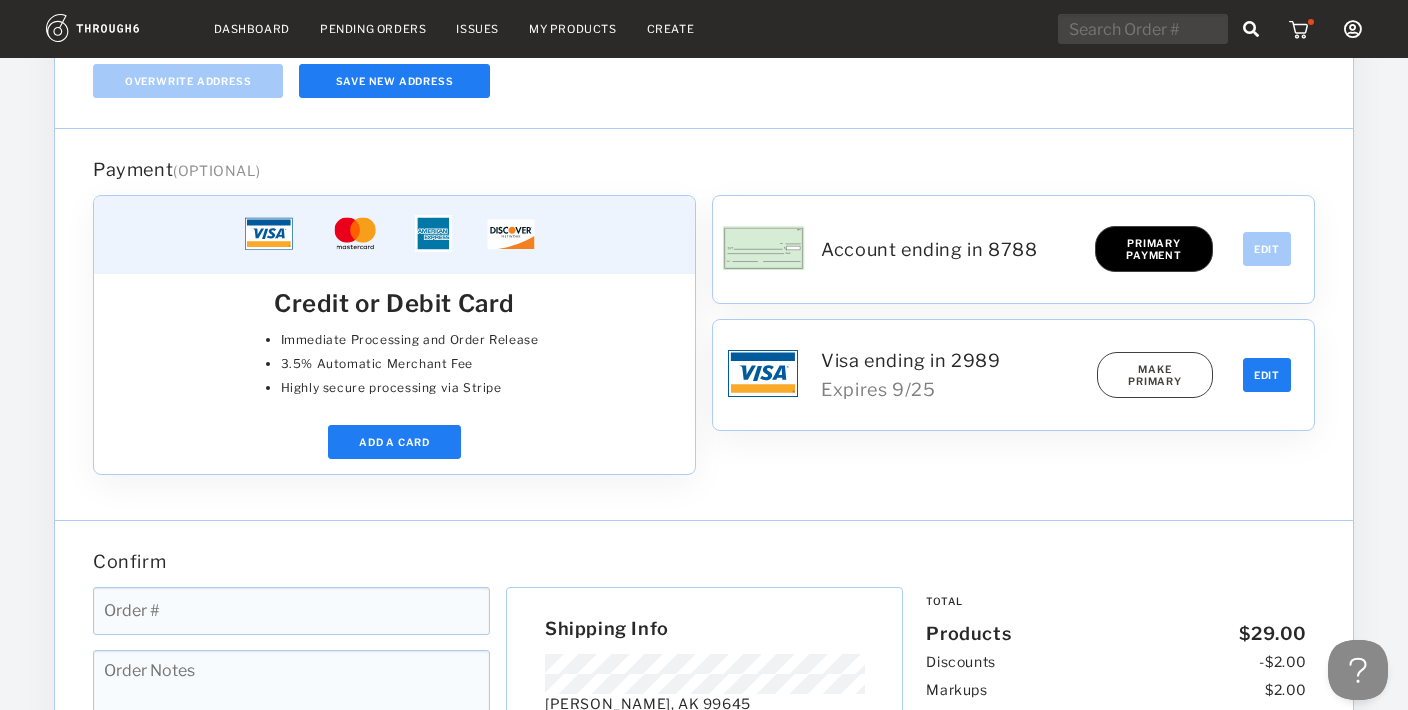 click at bounding box center [291, 611] 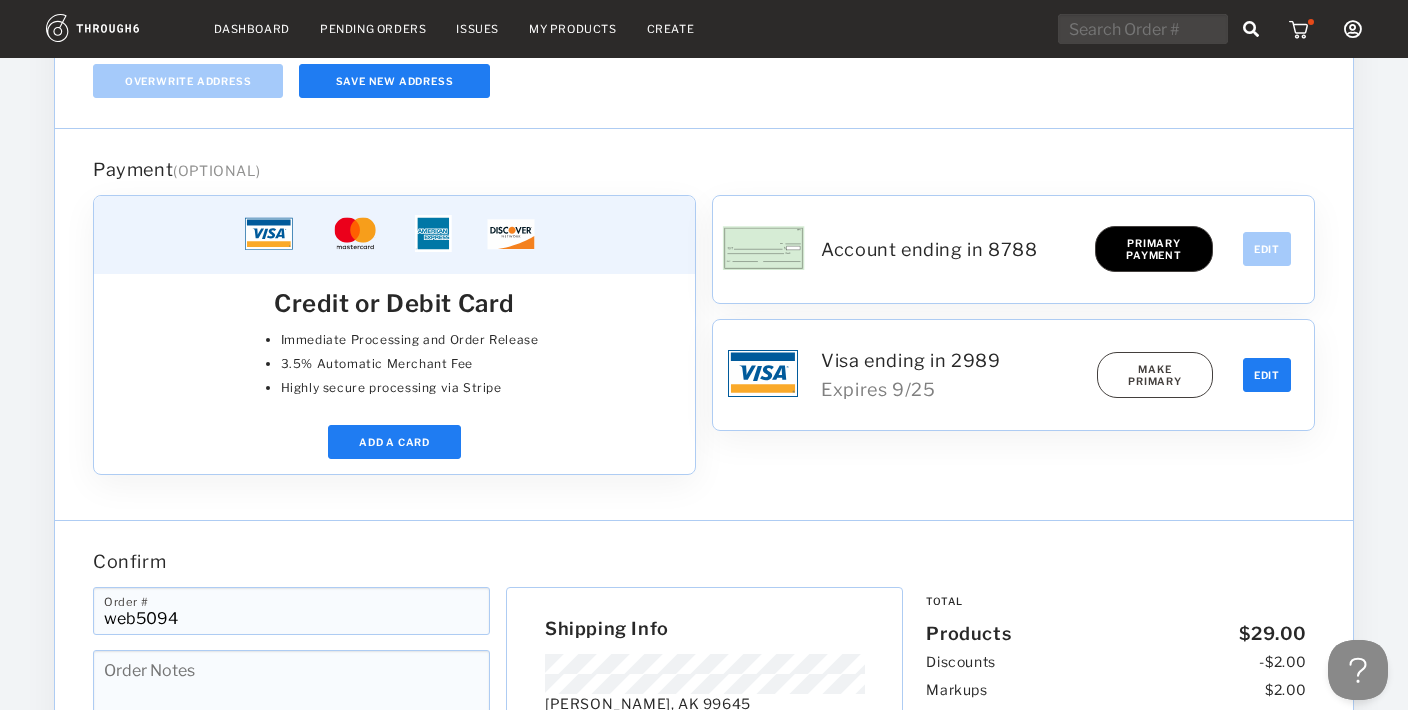 type on "web5094" 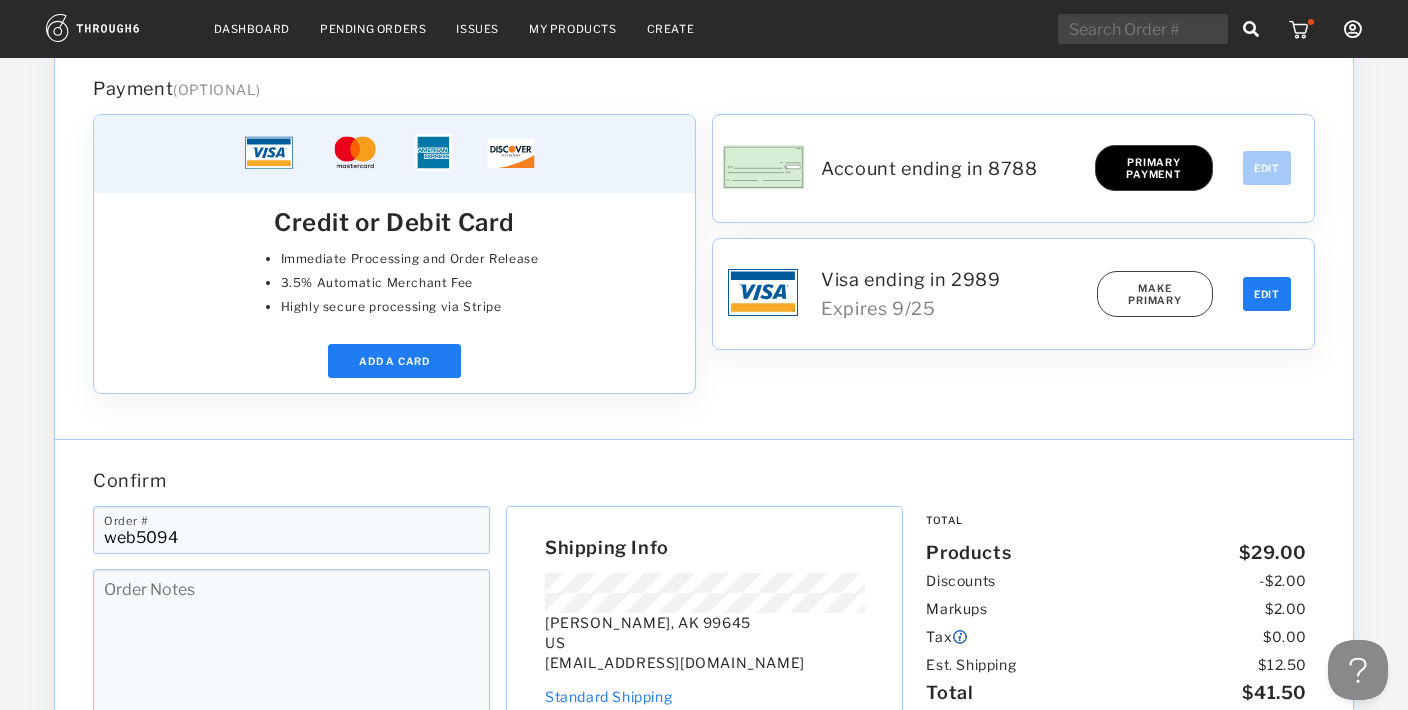 scroll, scrollTop: 1415, scrollLeft: 0, axis: vertical 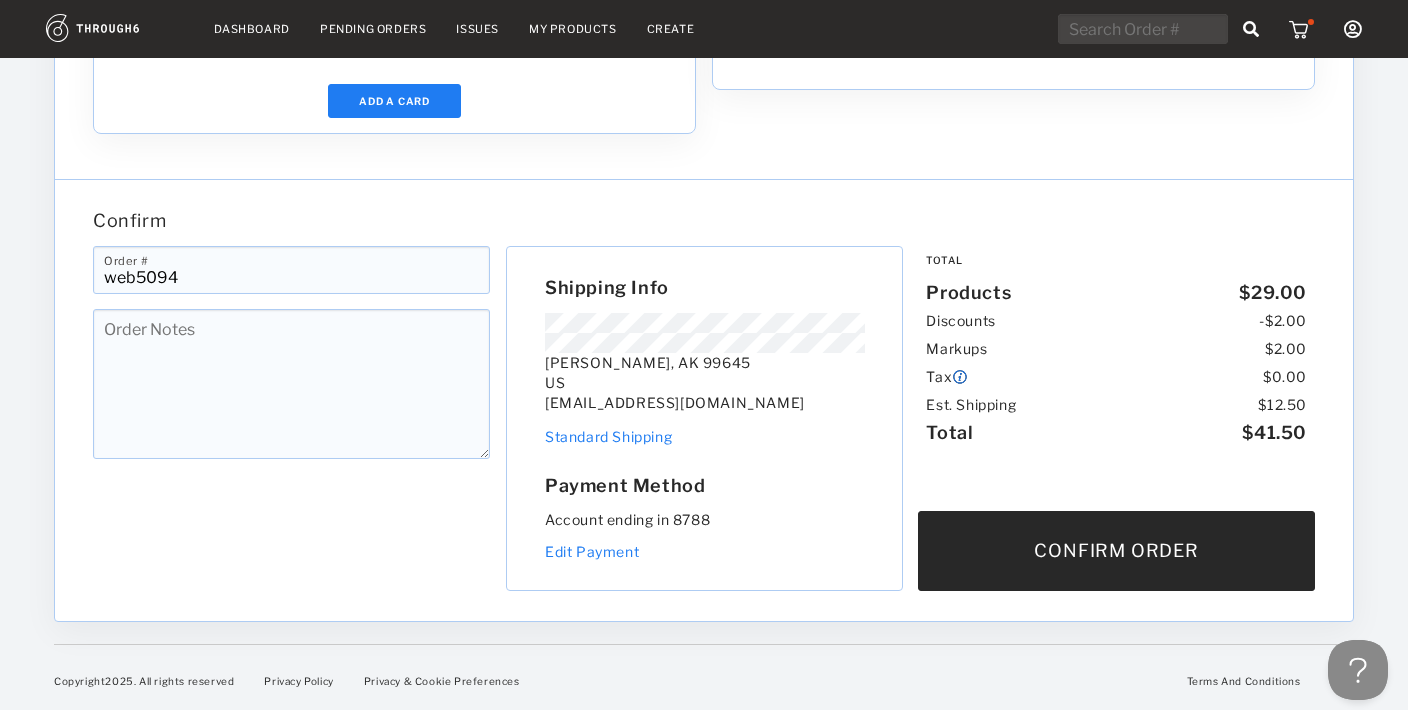 click on "Confirm Order" at bounding box center [1116, 551] 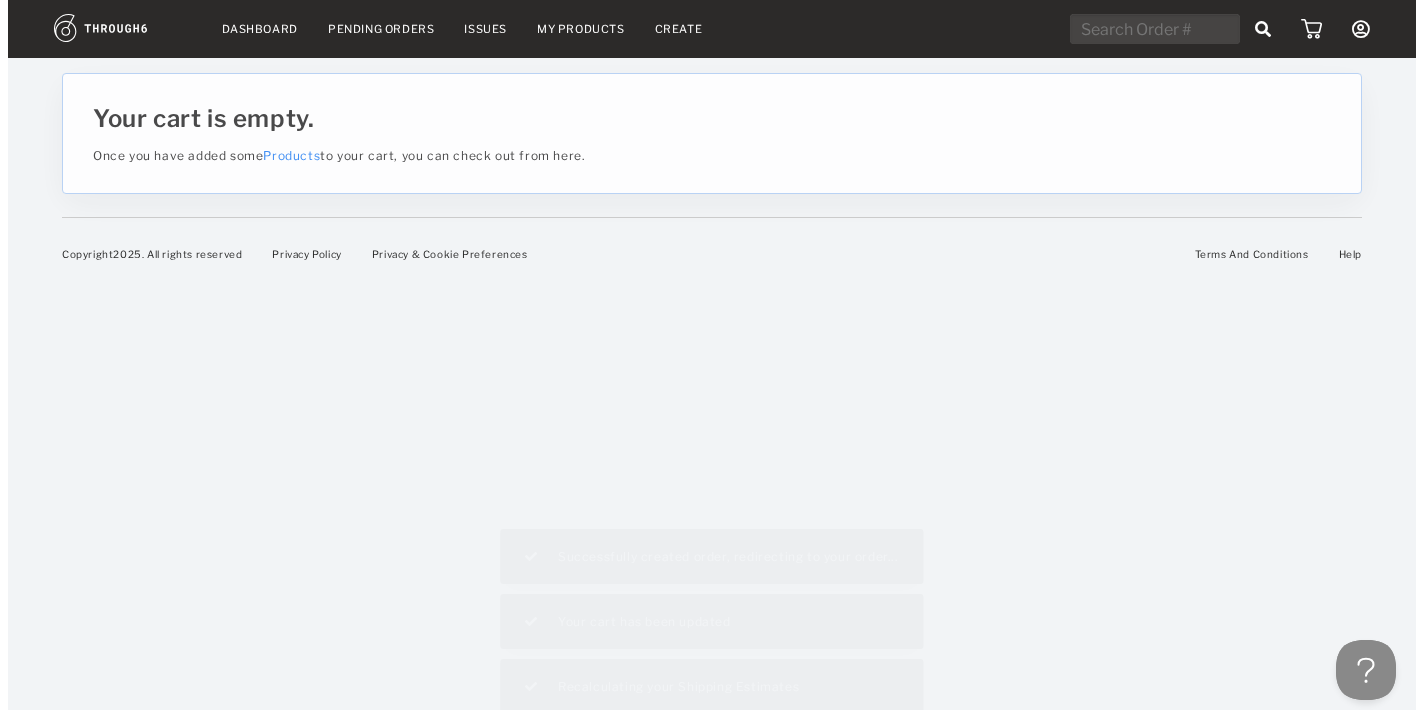 scroll, scrollTop: 0, scrollLeft: 0, axis: both 